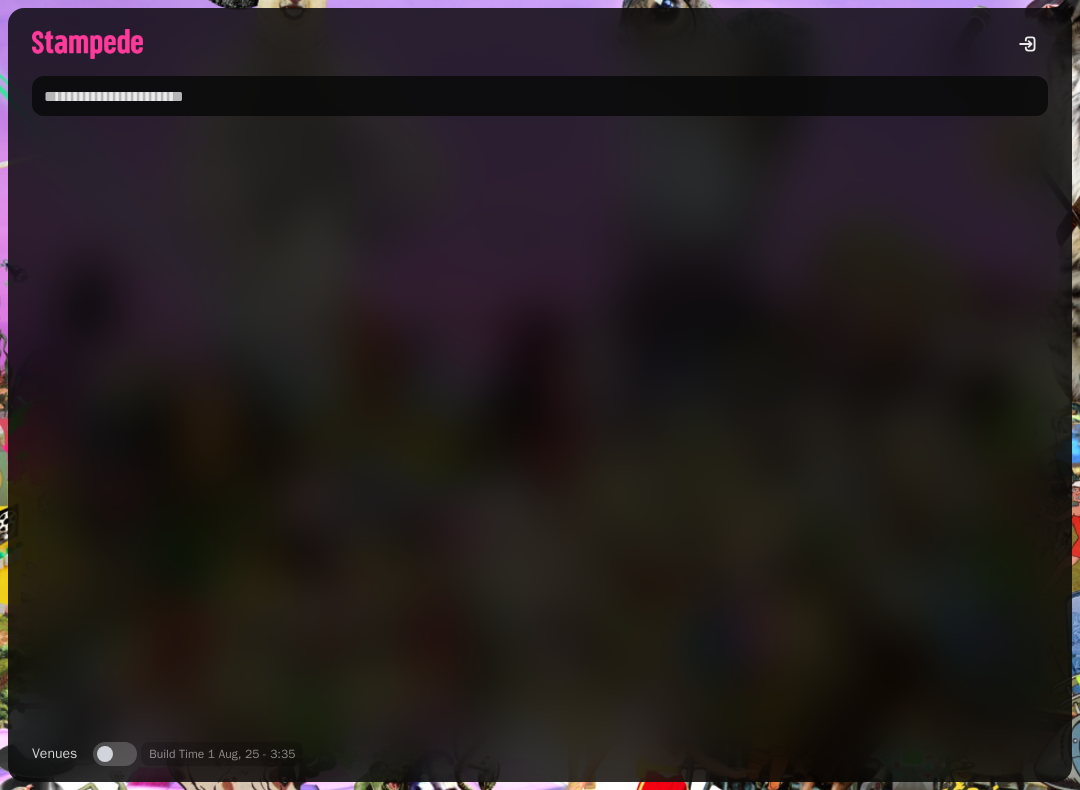 scroll, scrollTop: 0, scrollLeft: 0, axis: both 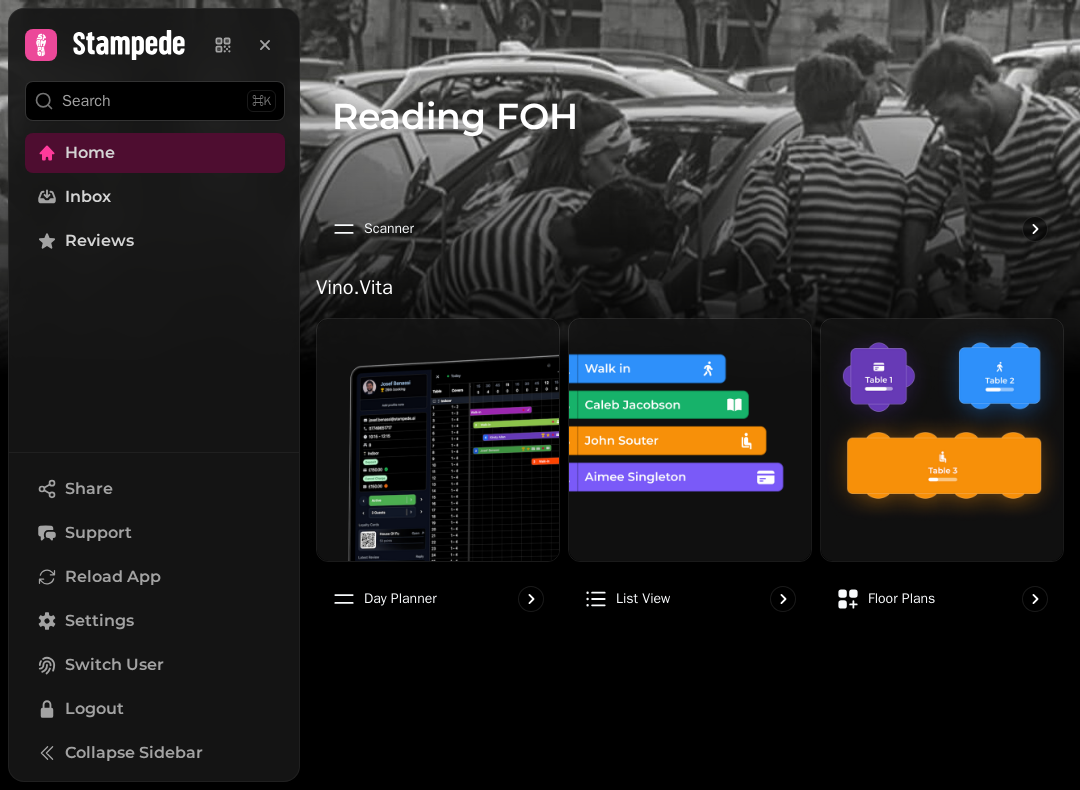 click on "Share" at bounding box center (89, 489) 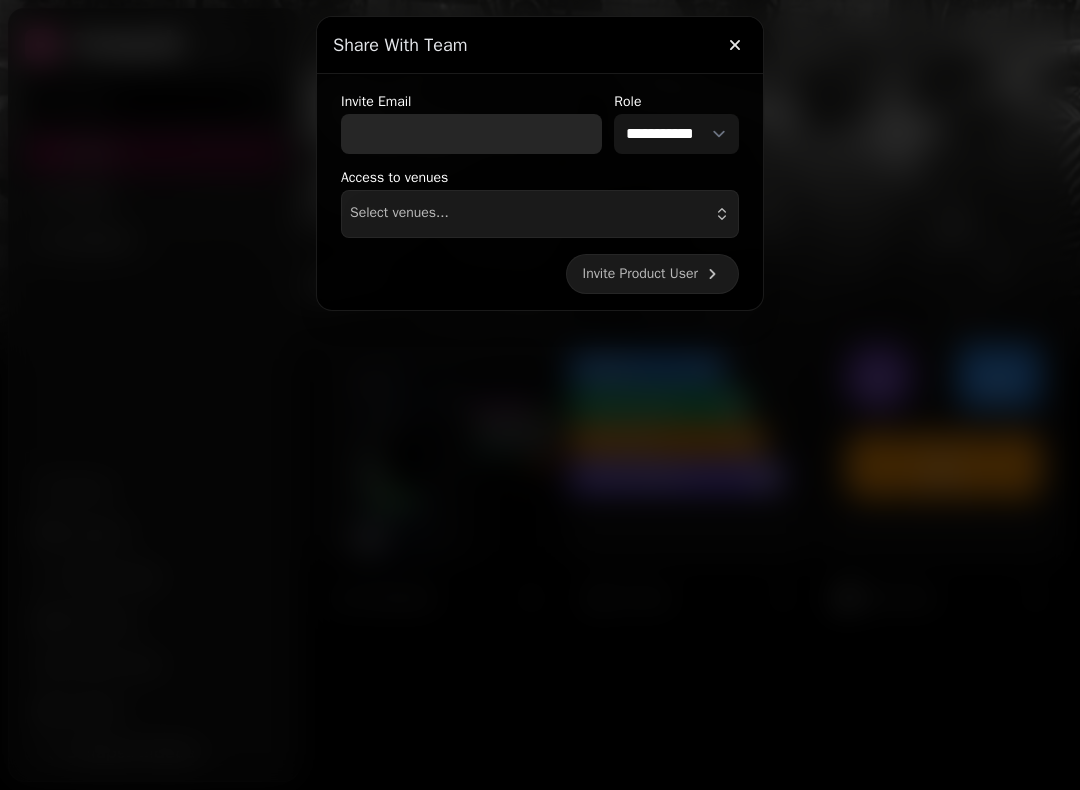 click on "Invite Email" at bounding box center [471, 134] 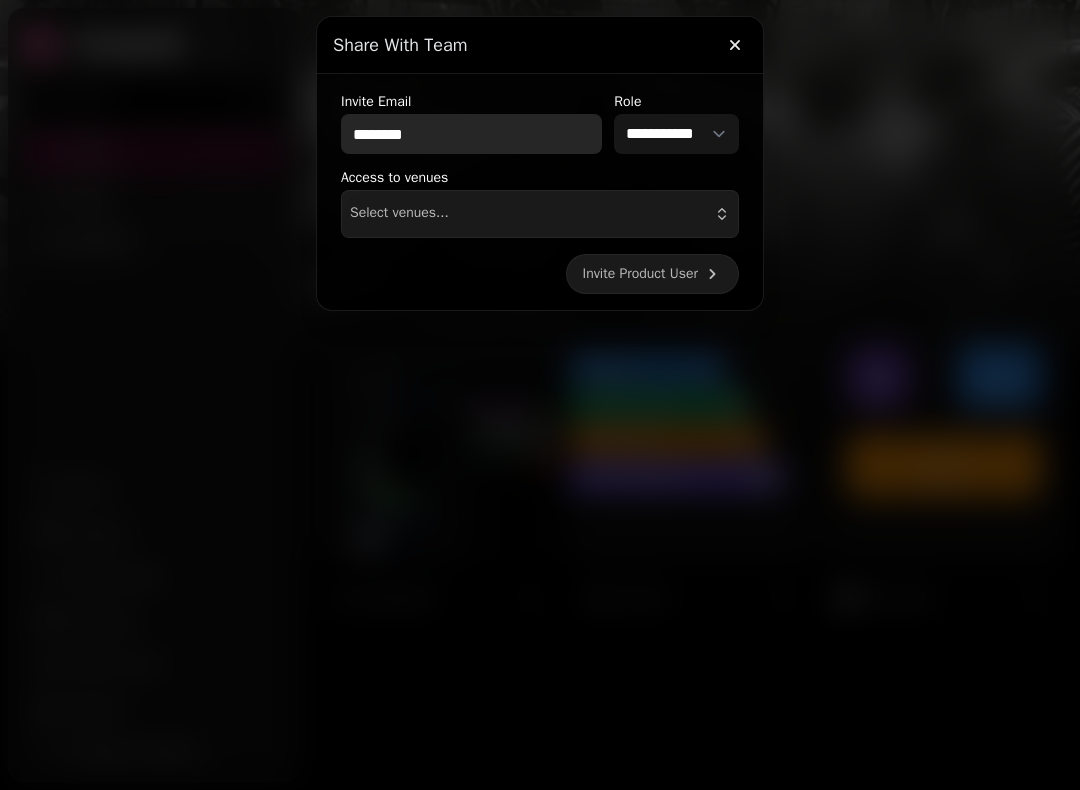type on "********" 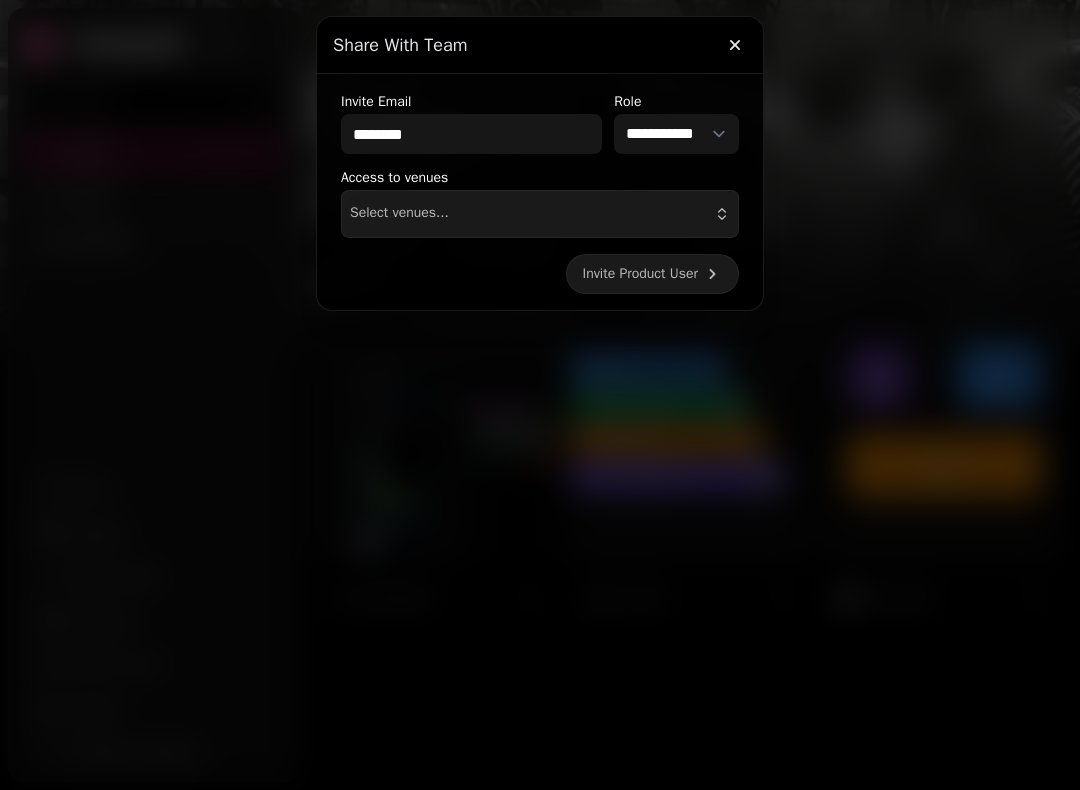 click on "Select venues..." at bounding box center (540, 214) 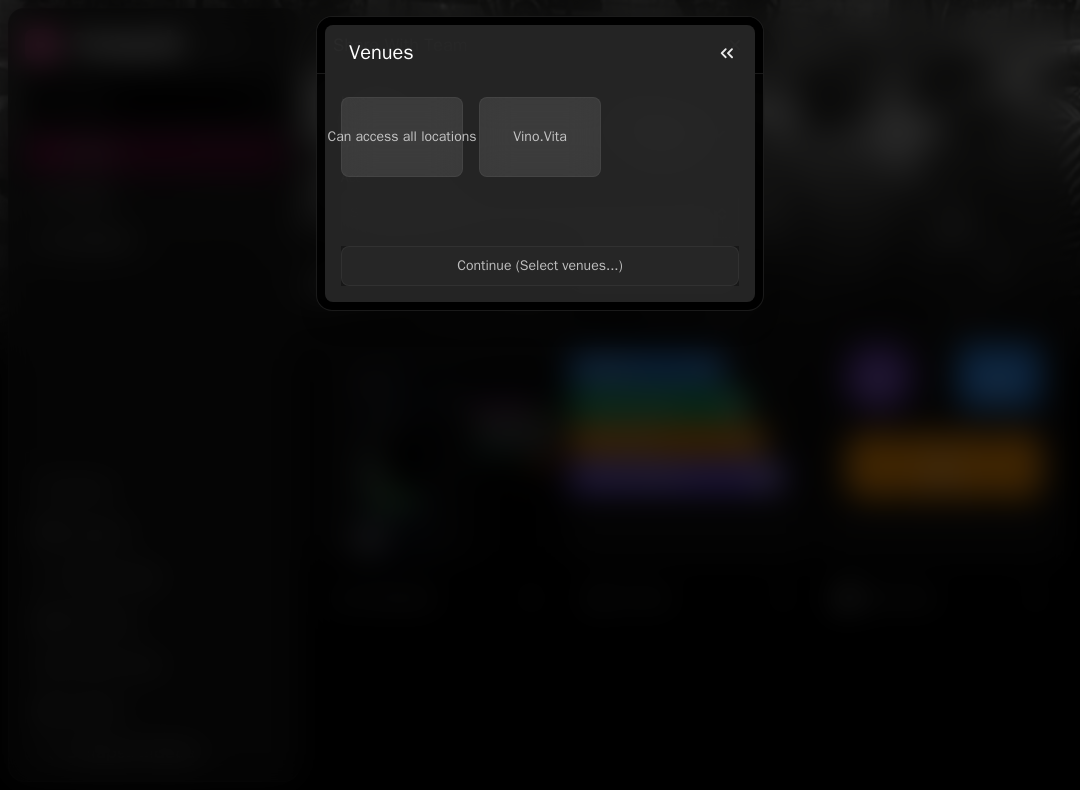 click on "Vino.Vita" at bounding box center [540, 136] 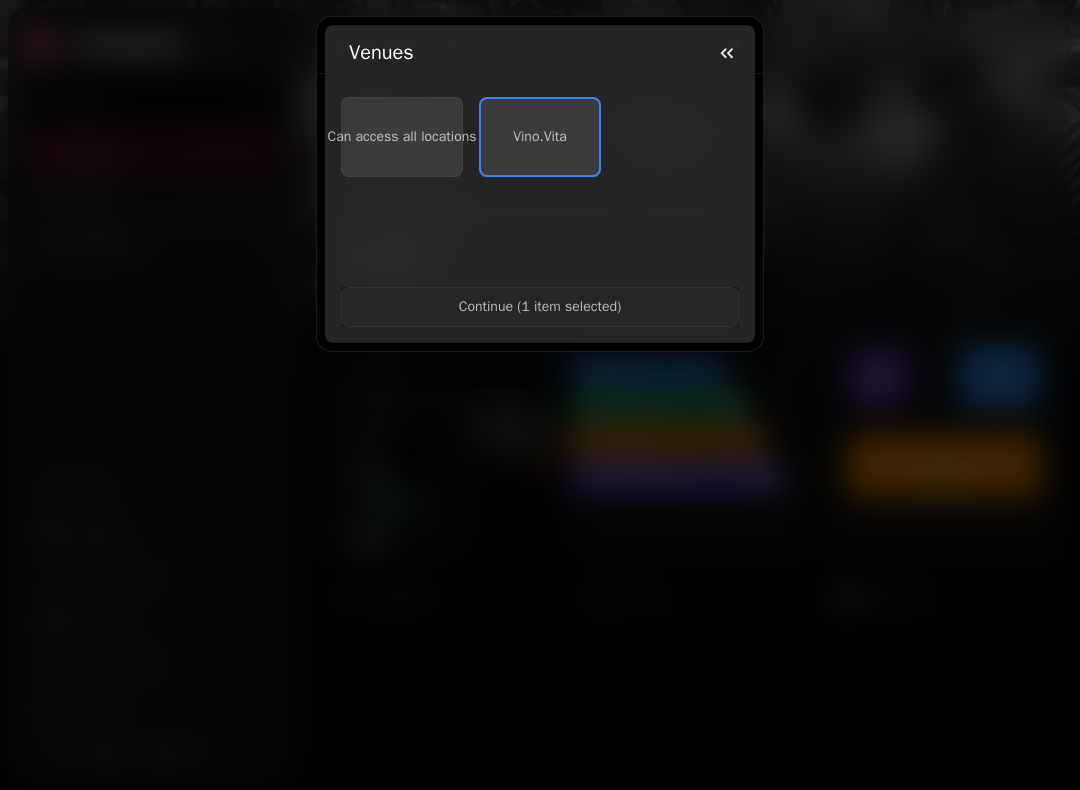click on "Continue ( 1 item selected )" at bounding box center [540, 307] 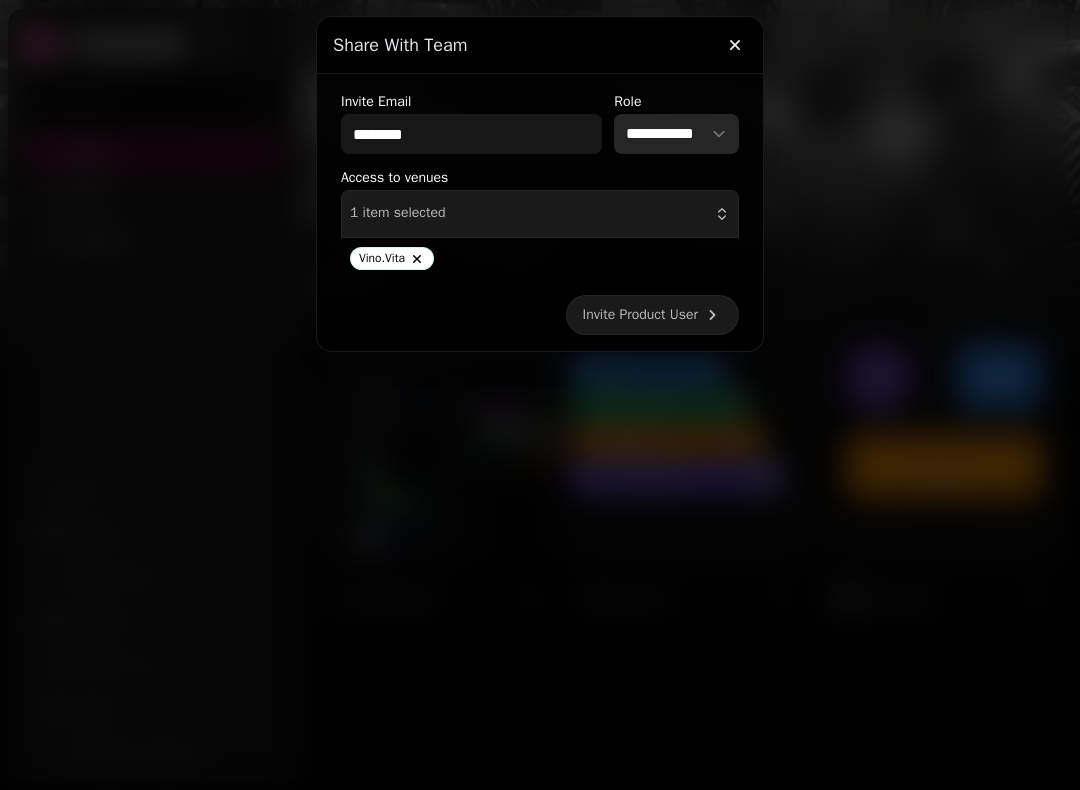 click on "[FIRST] [LAST]" at bounding box center (676, 134) 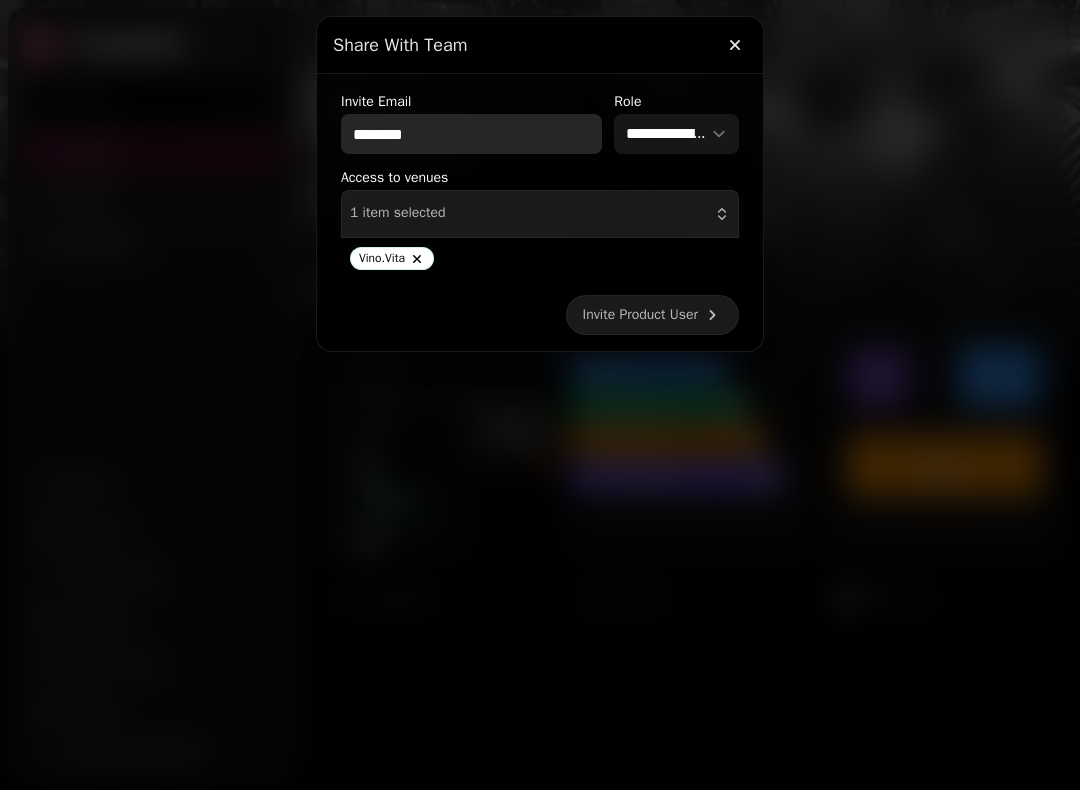 click on "********" at bounding box center (471, 134) 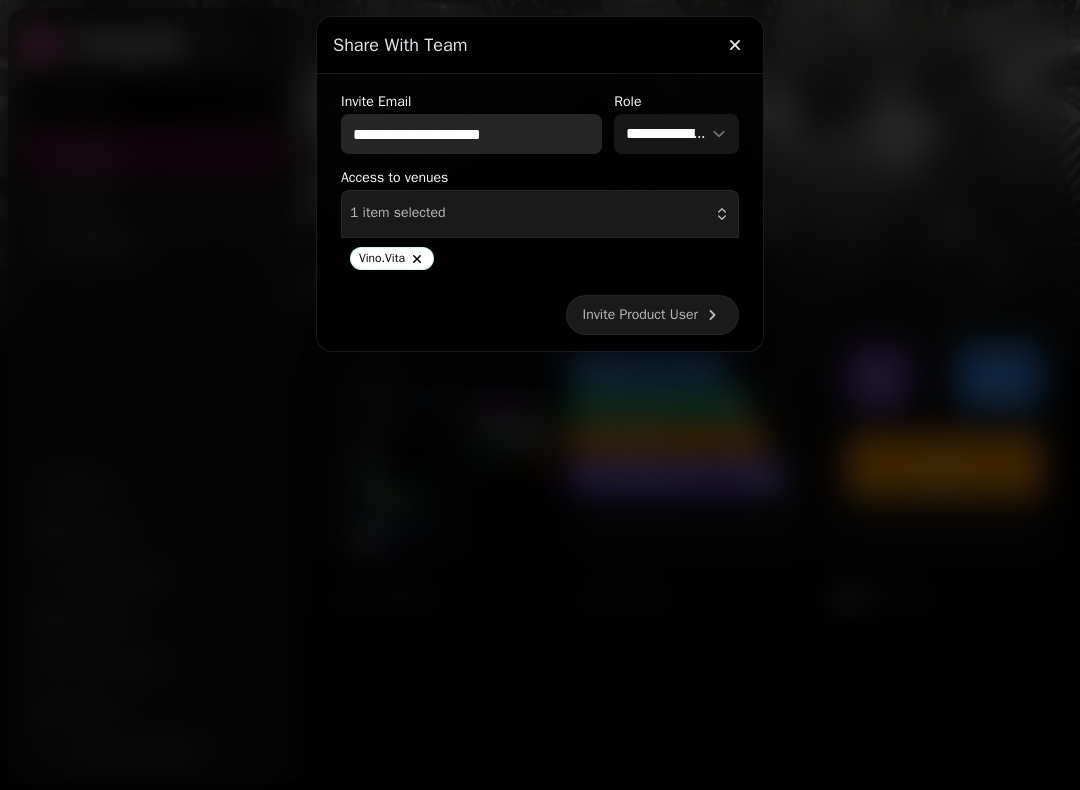 type on "**********" 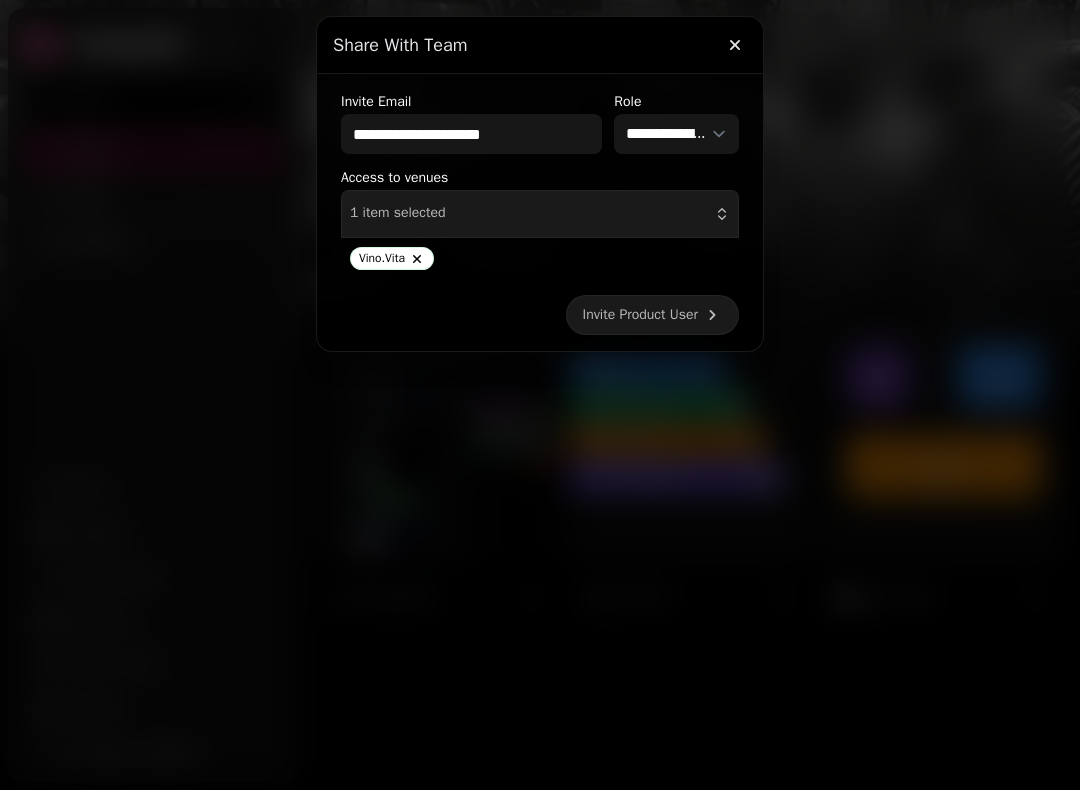 click on "Invite Product User" at bounding box center (652, 315) 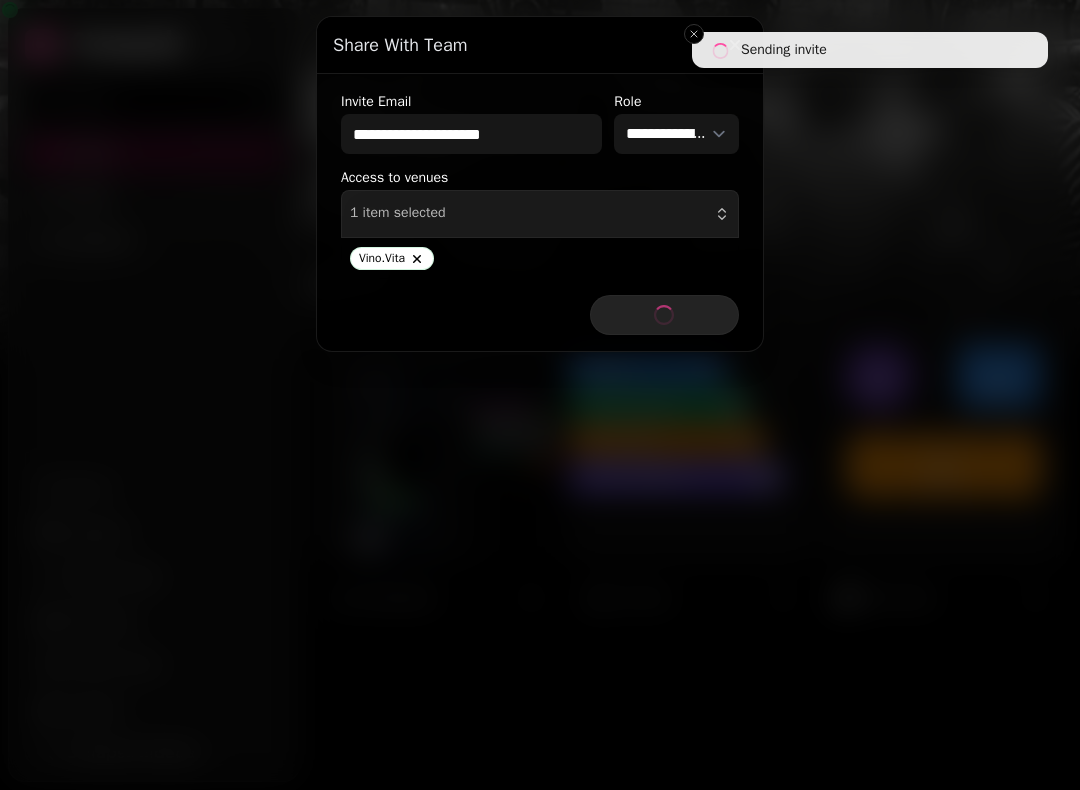 type 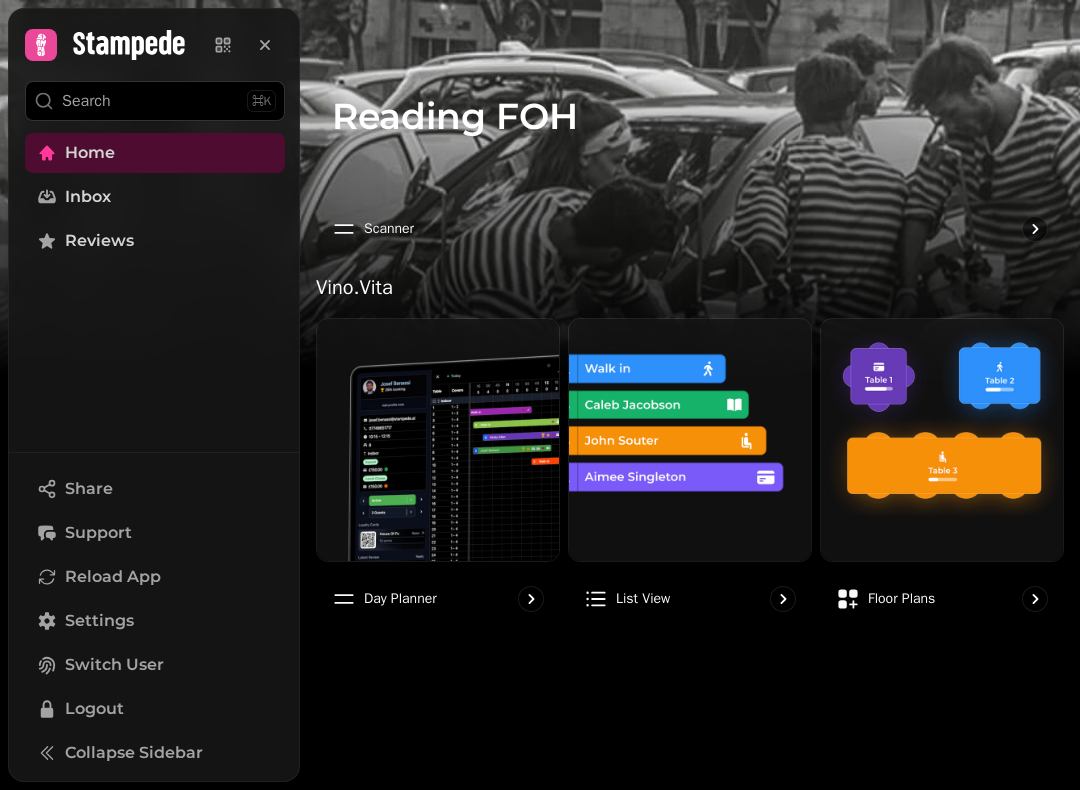 click at bounding box center [223, 45] 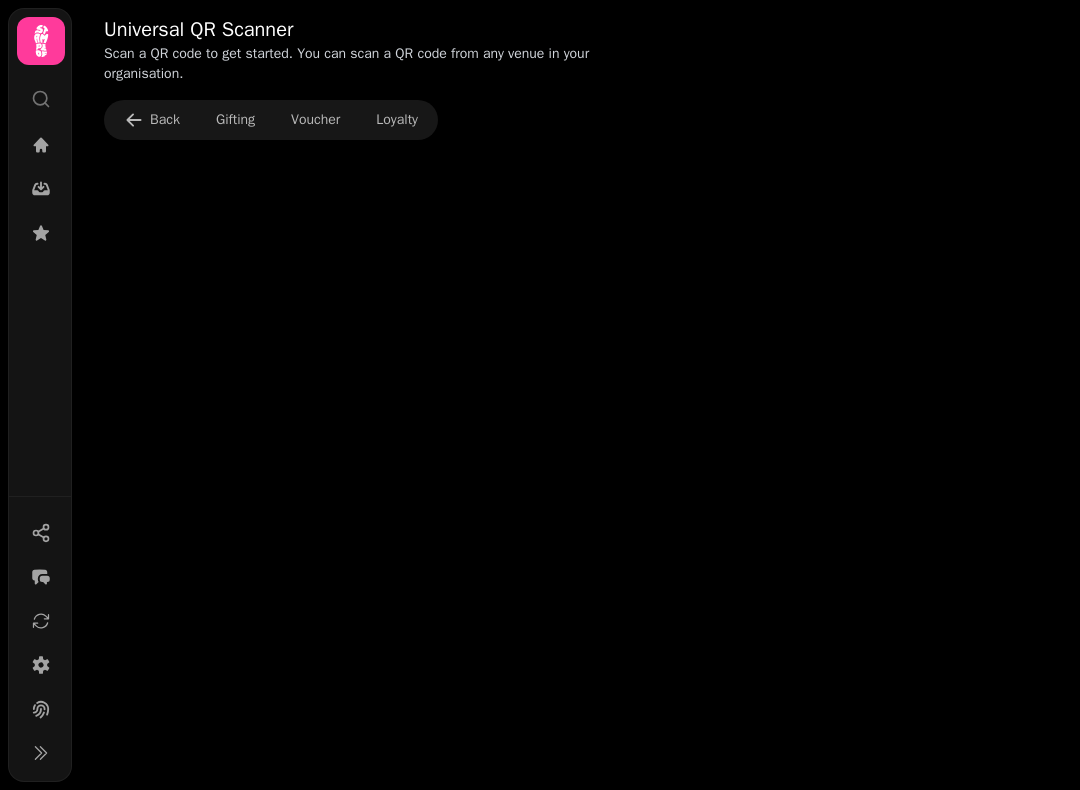click 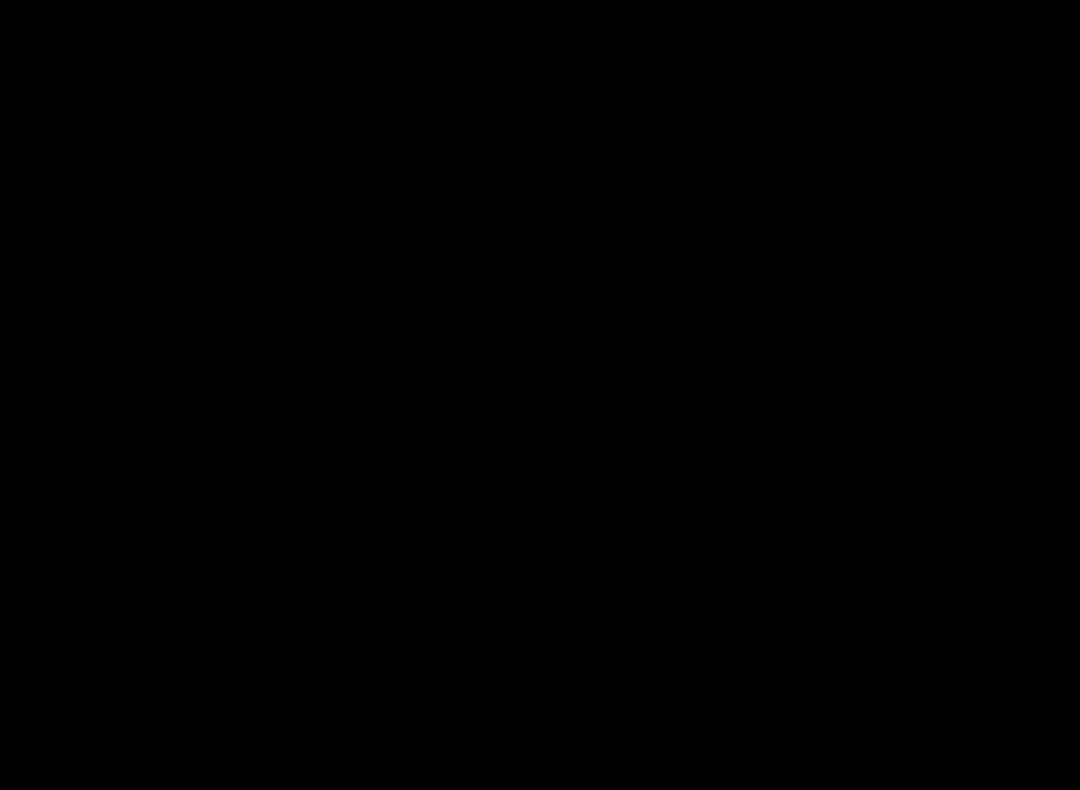 scroll, scrollTop: 0, scrollLeft: 0, axis: both 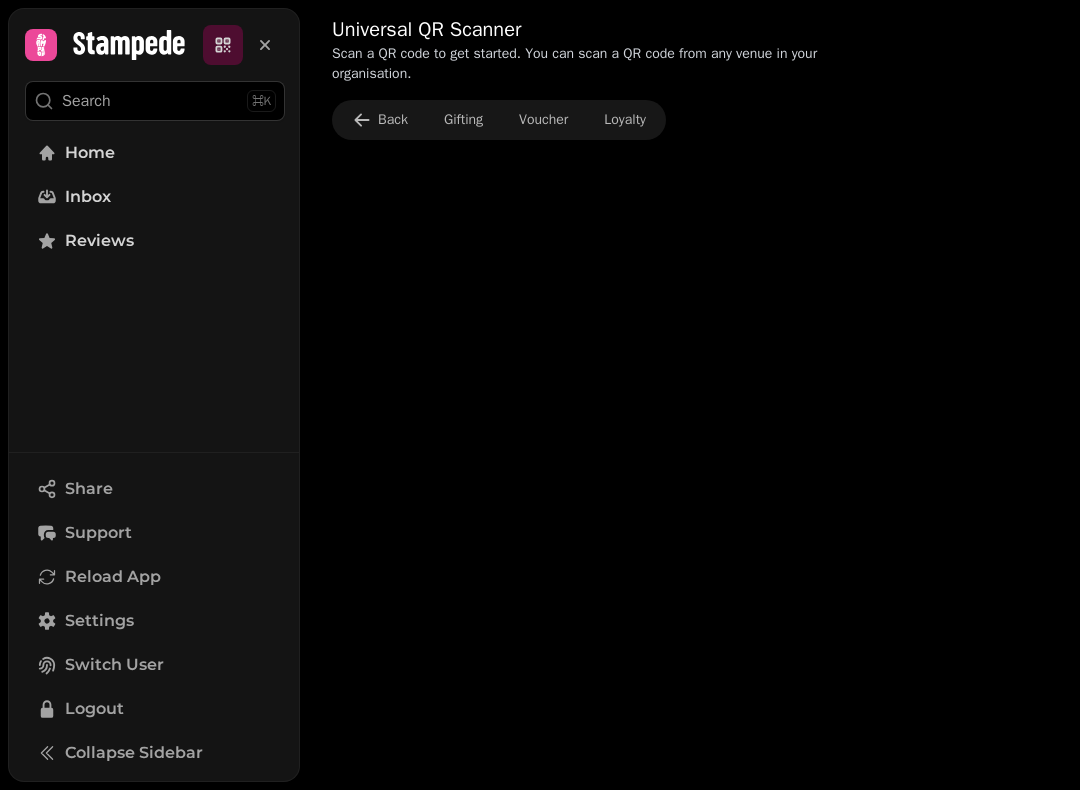 click on "Home" at bounding box center [155, 153] 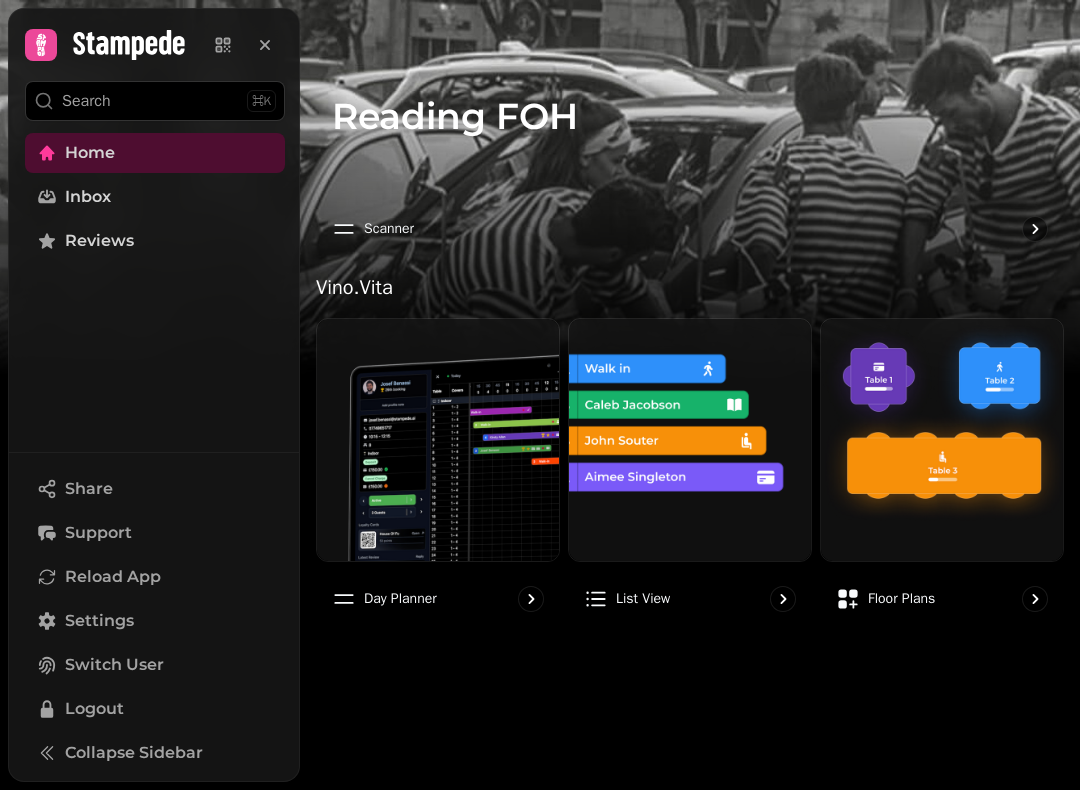 click on "Inbox" at bounding box center (155, 197) 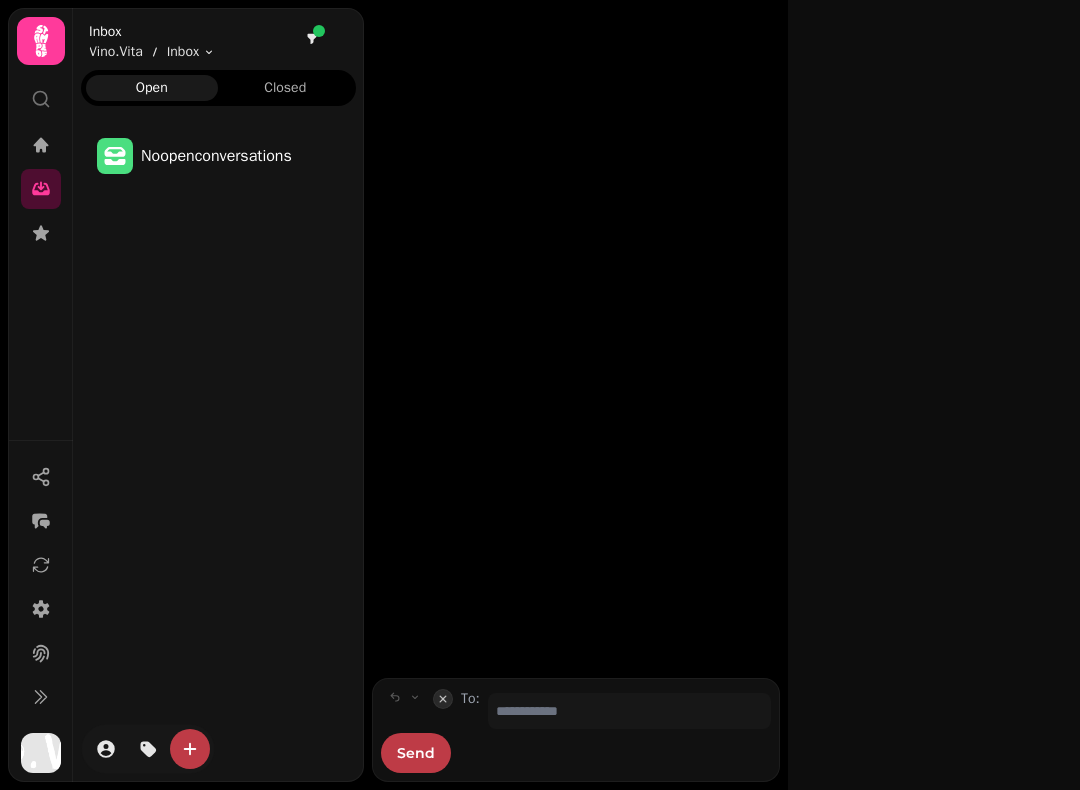 click 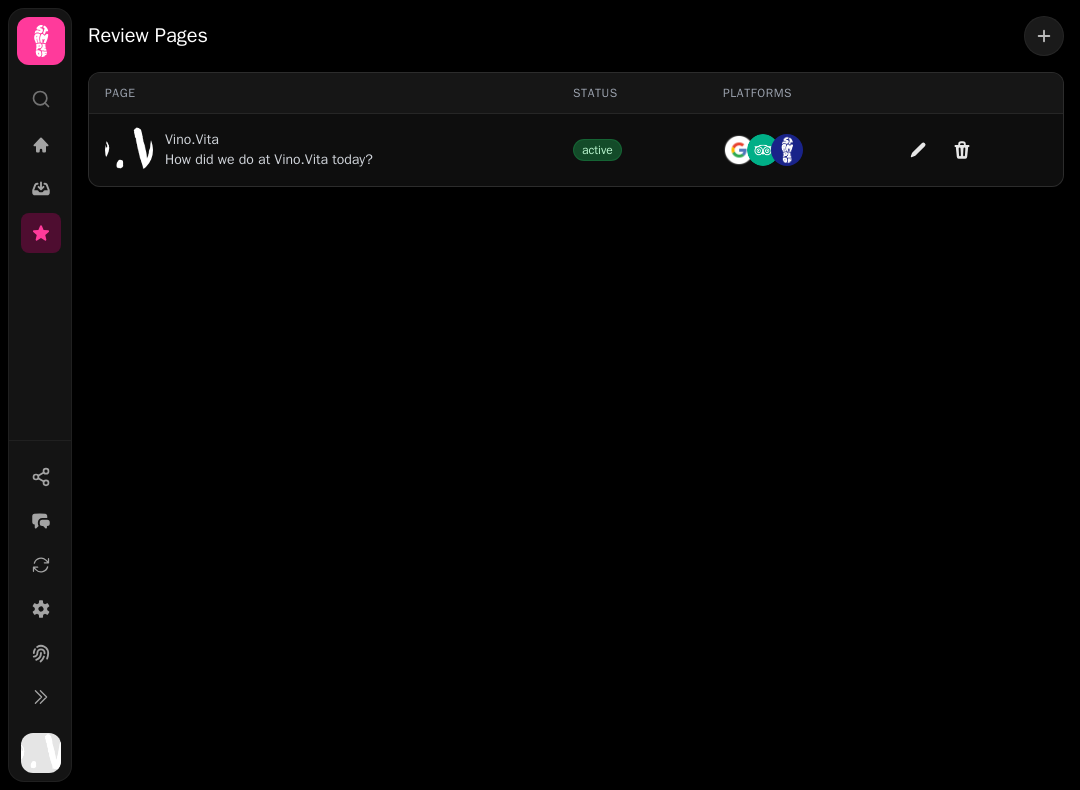 click 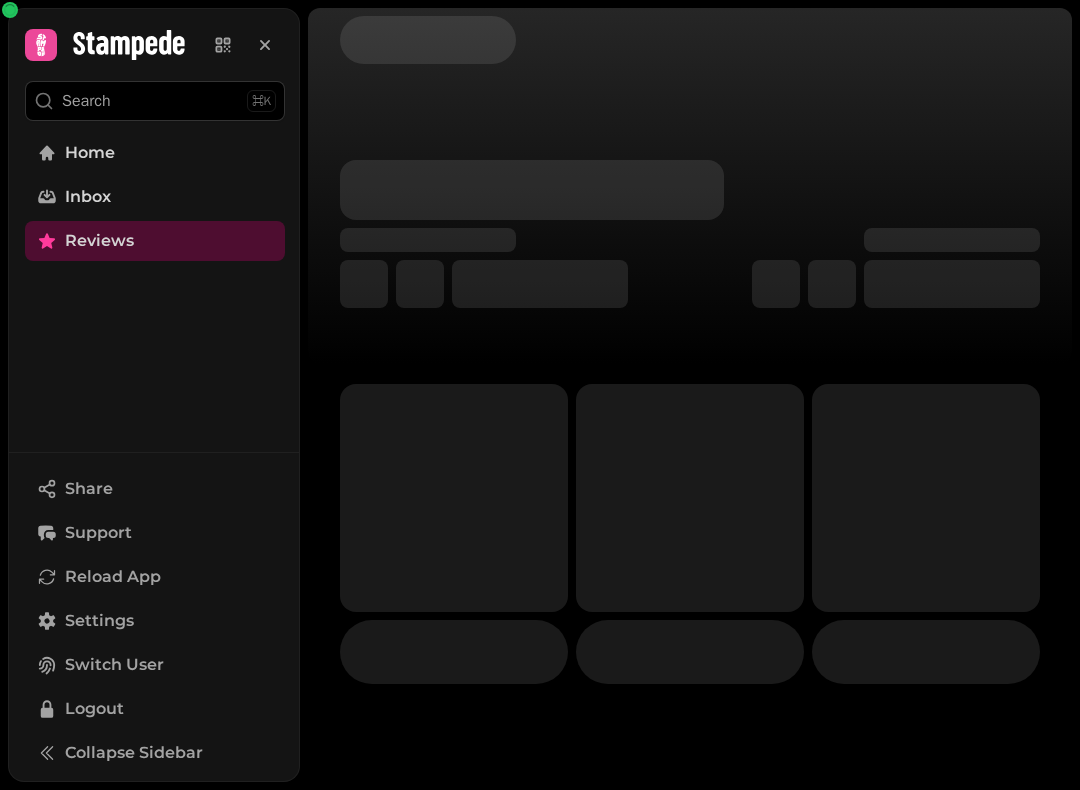 scroll, scrollTop: 0, scrollLeft: 0, axis: both 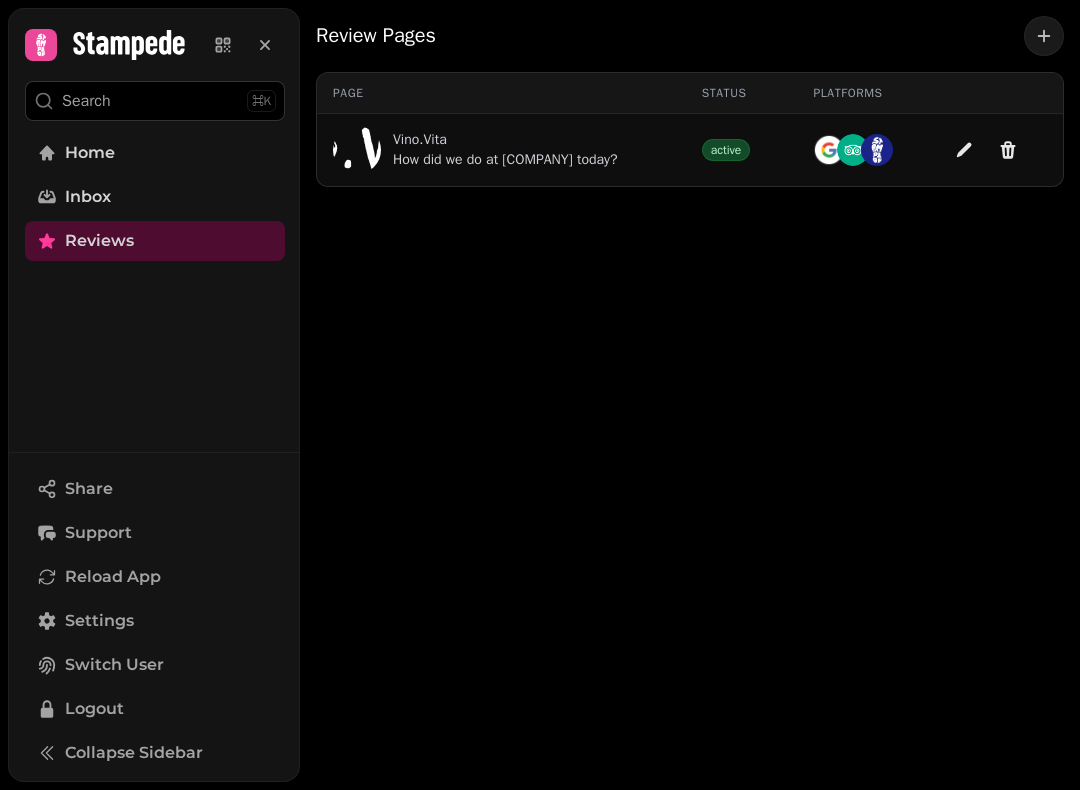 click on "Settings" at bounding box center [99, 621] 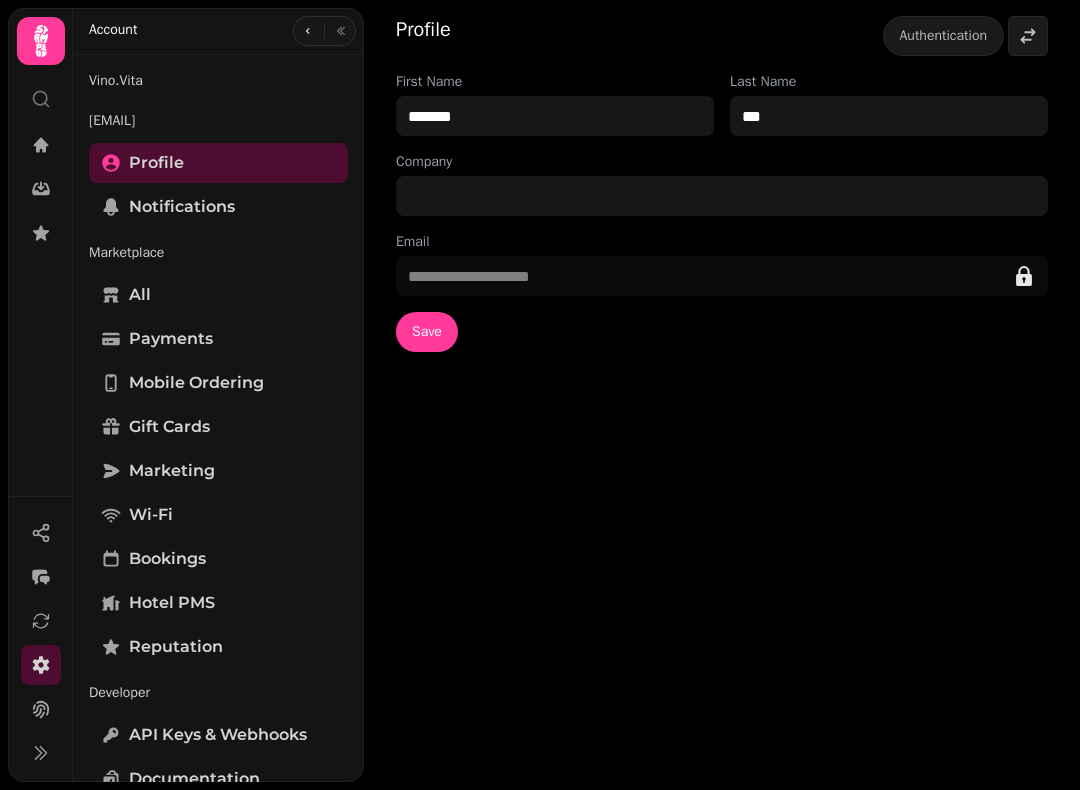 click on "Mobile ordering" at bounding box center (218, 383) 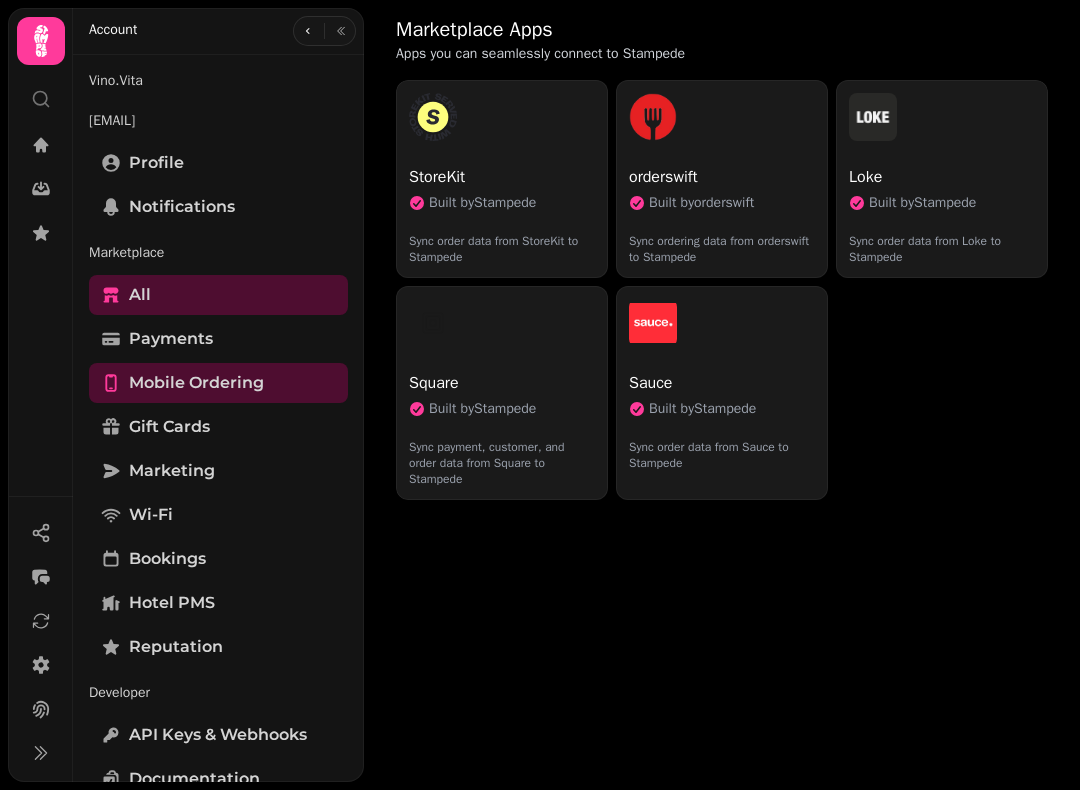 click on "Marketing" at bounding box center (172, 471) 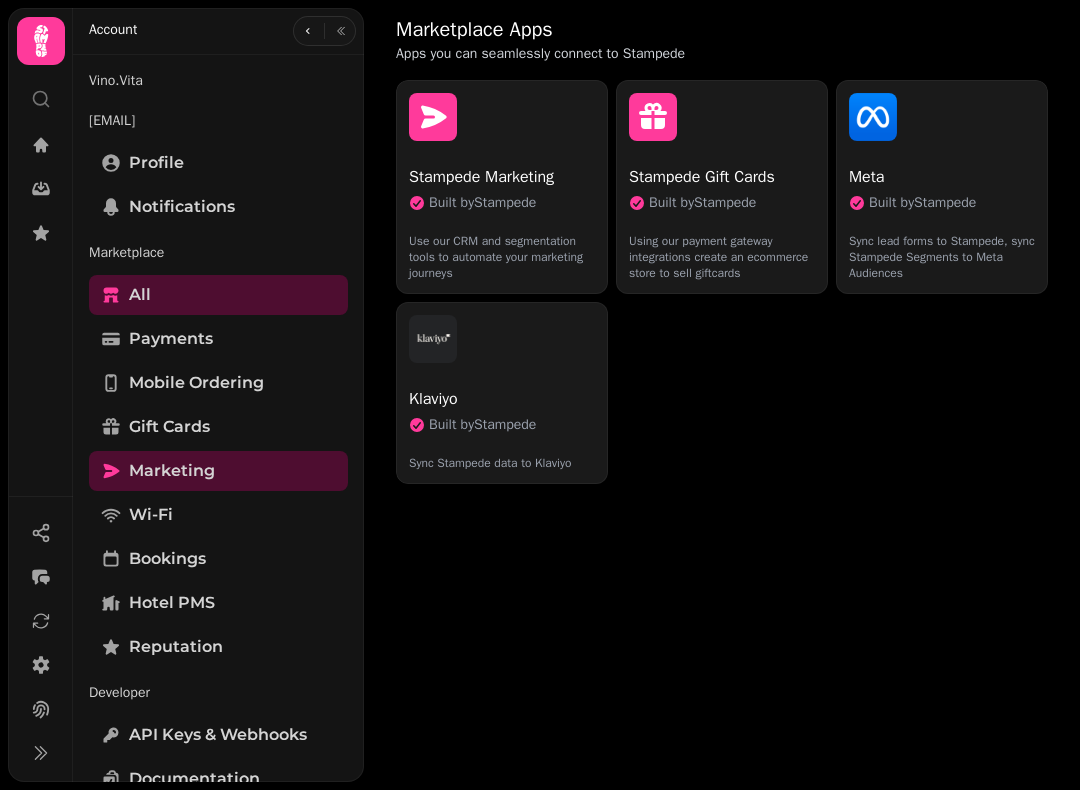 click on "Bookings" at bounding box center [218, 559] 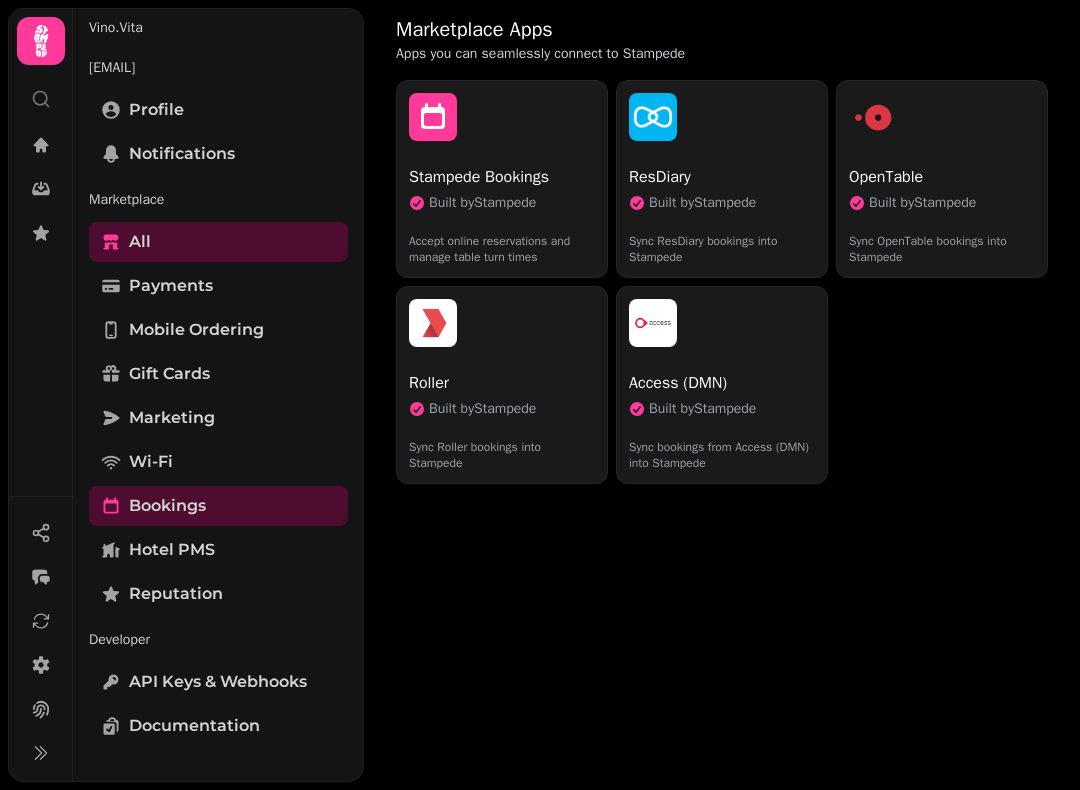 scroll, scrollTop: 53, scrollLeft: 0, axis: vertical 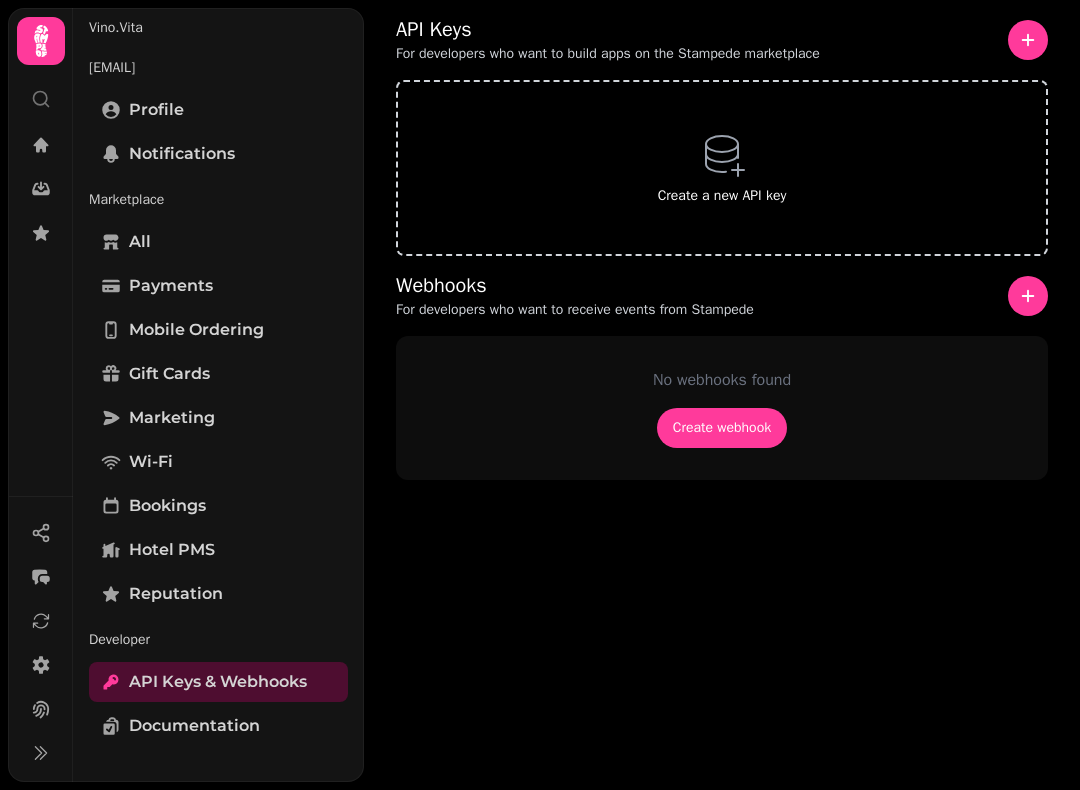 click on "Documentation" at bounding box center (194, 726) 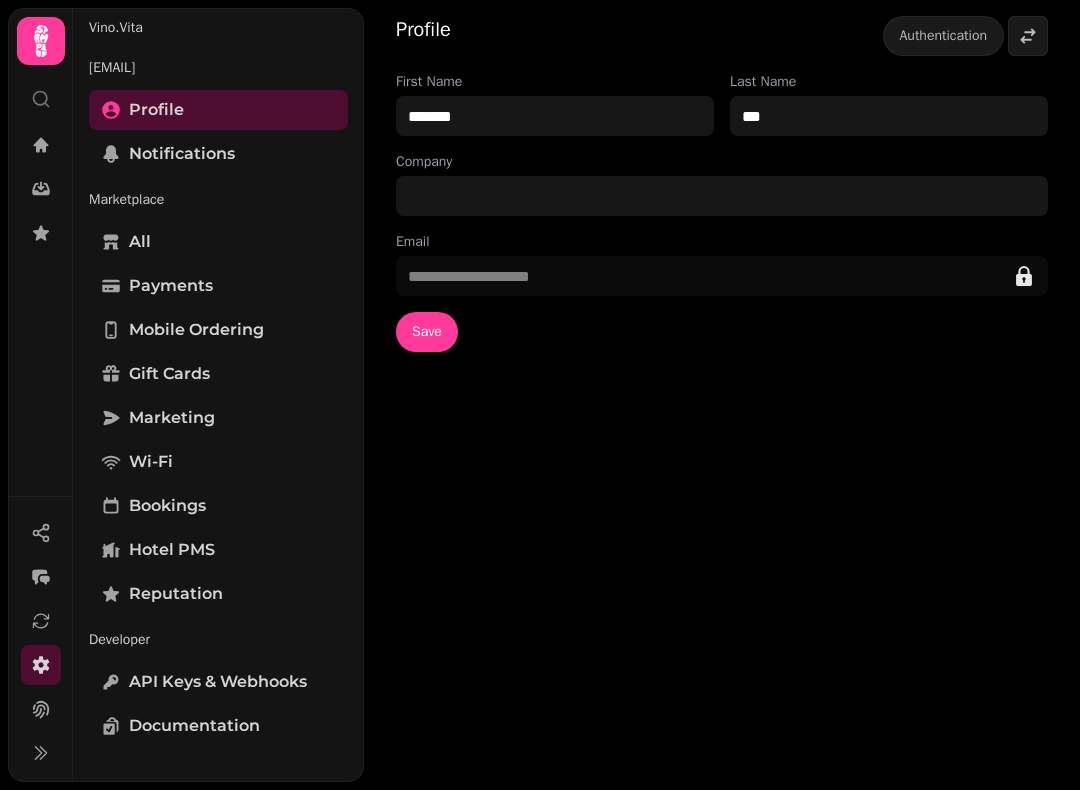 click 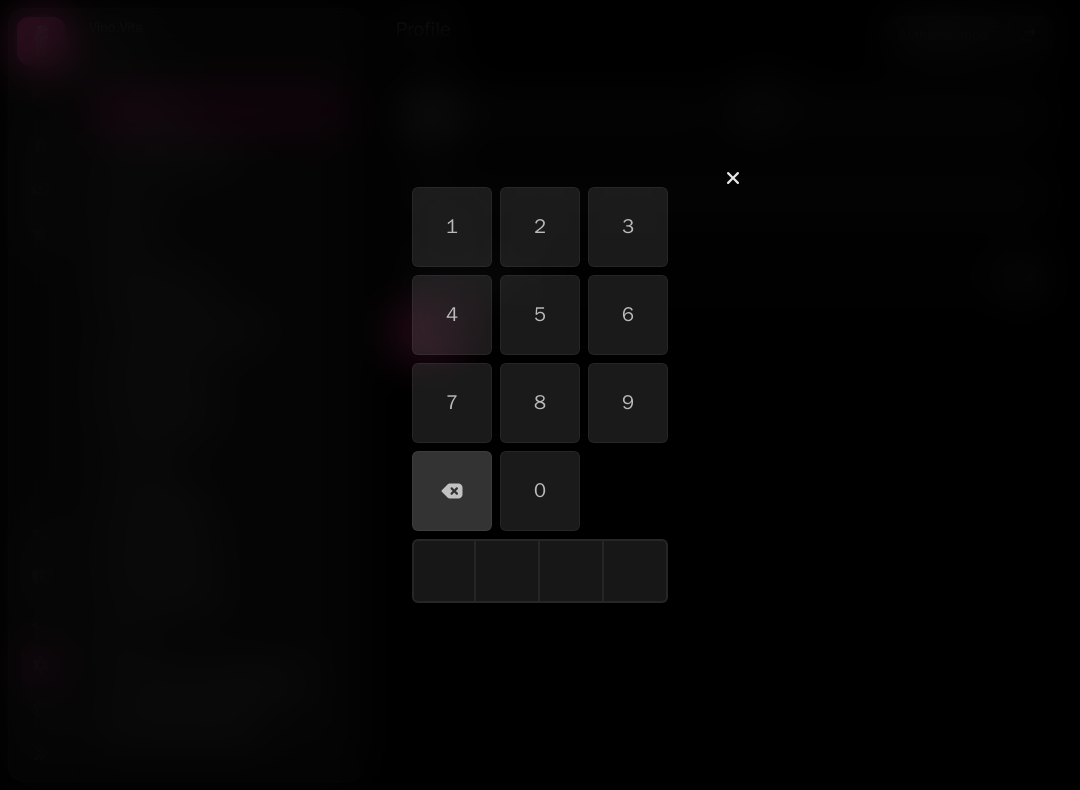click 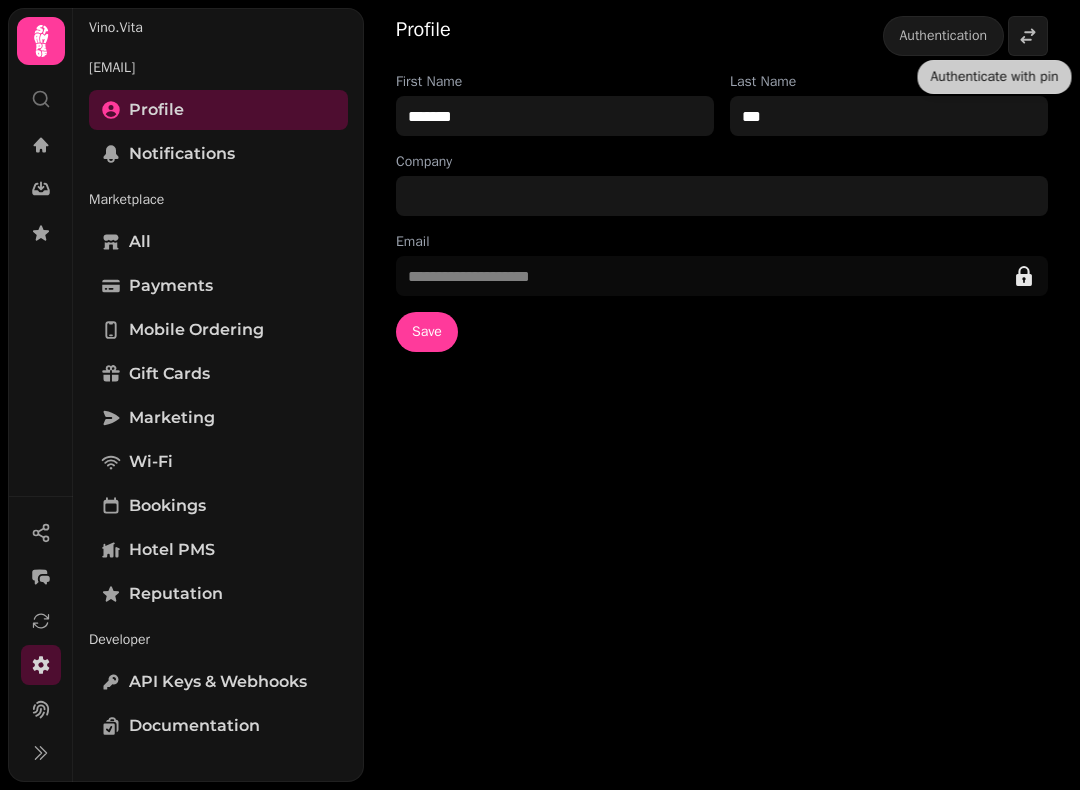 click on "reading@vinovita.bar" at bounding box center [218, 68] 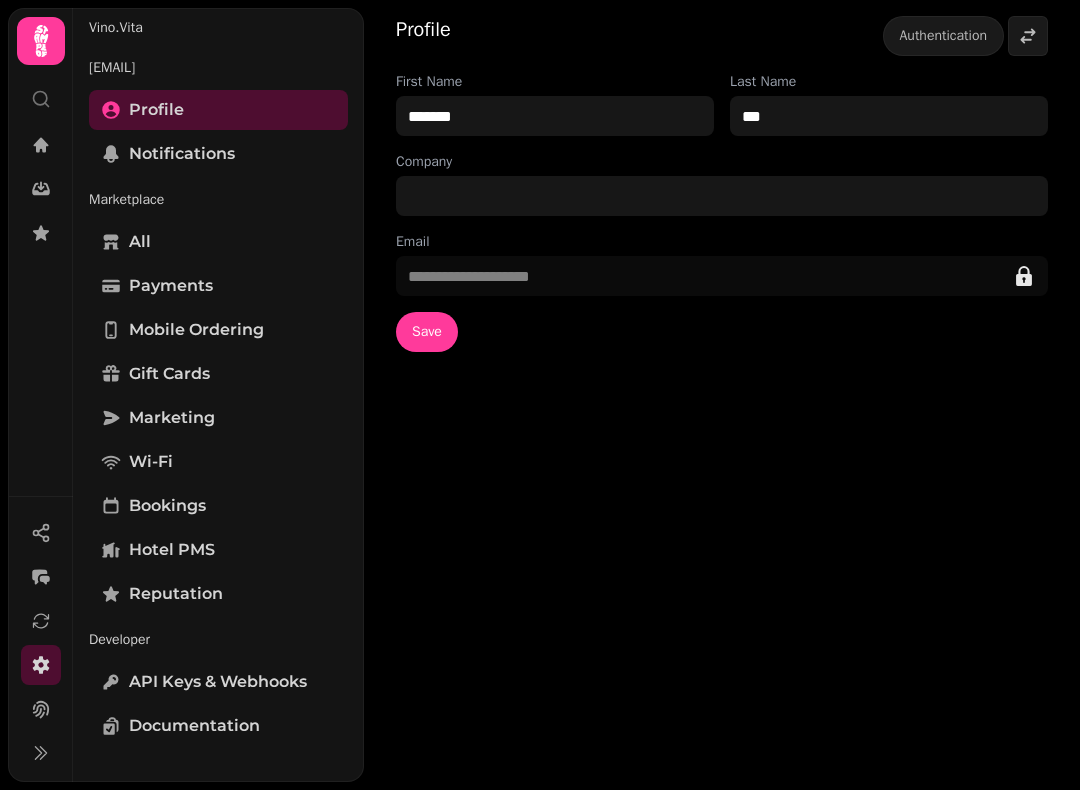 click on "reading@vinovita.bar" at bounding box center (218, 68) 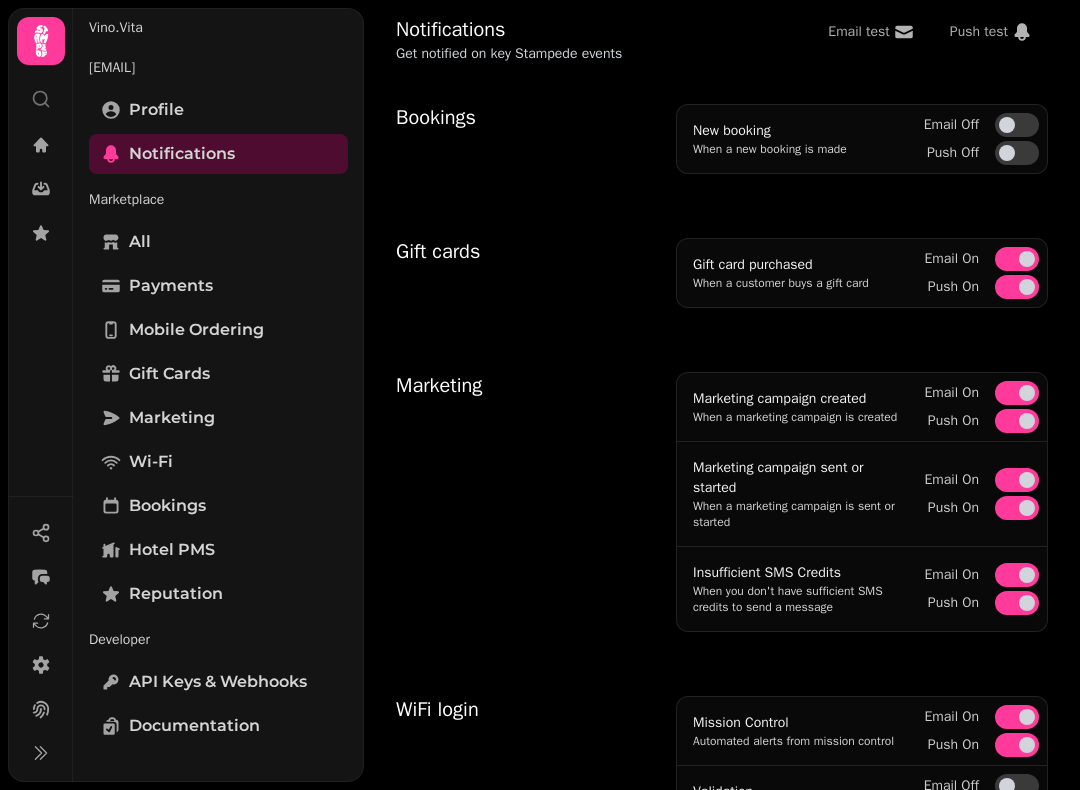 scroll, scrollTop: 0, scrollLeft: 0, axis: both 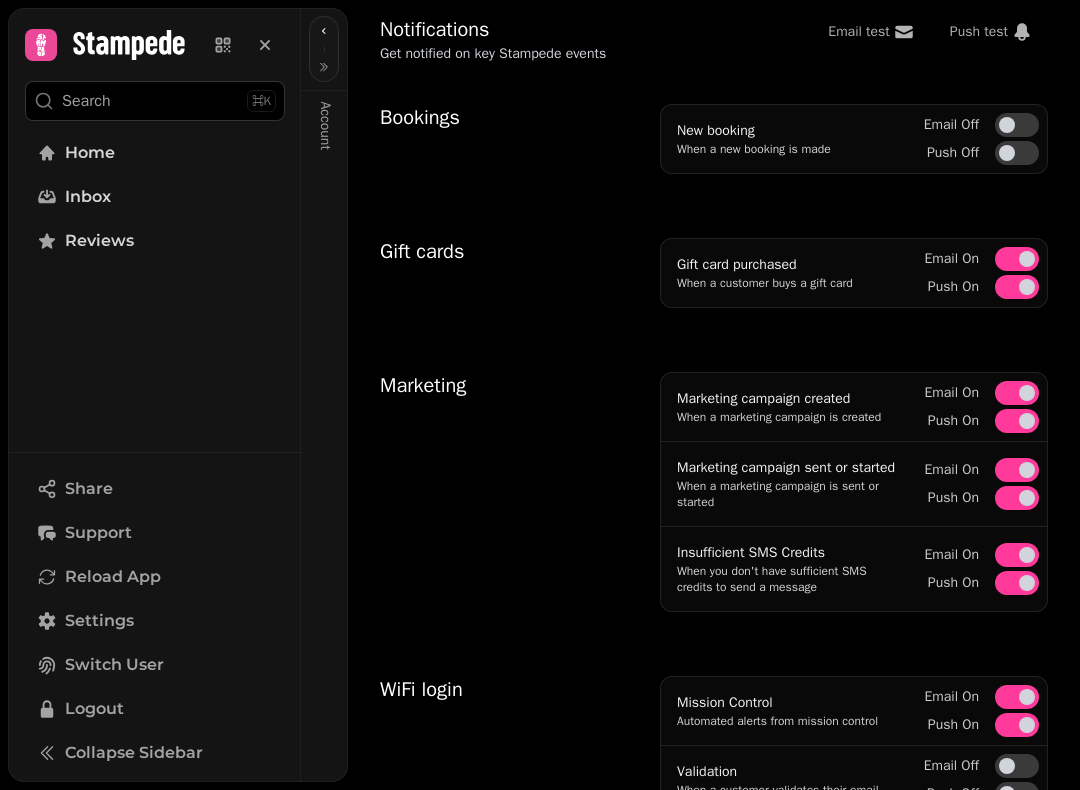 click on "Home" at bounding box center (90, 153) 